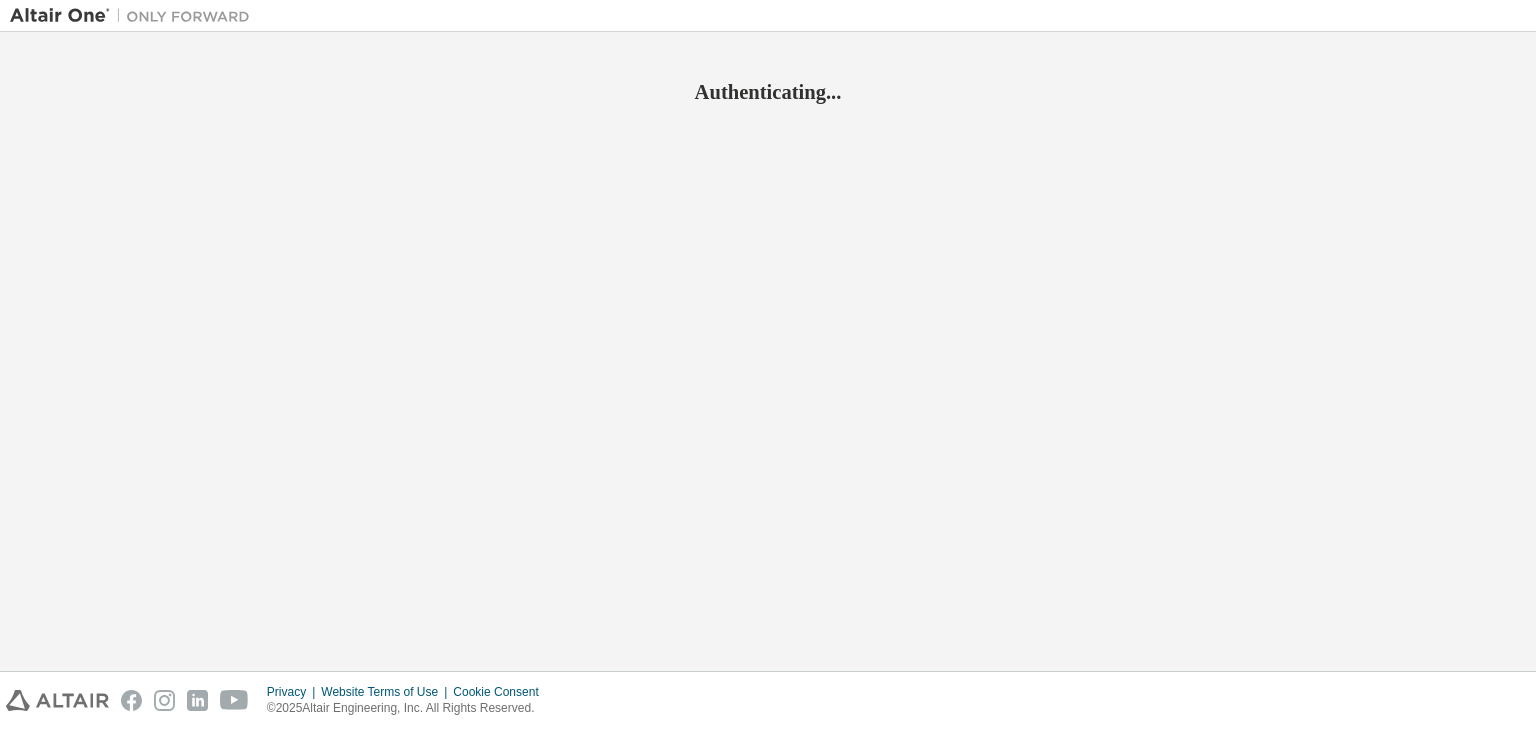 scroll, scrollTop: 0, scrollLeft: 0, axis: both 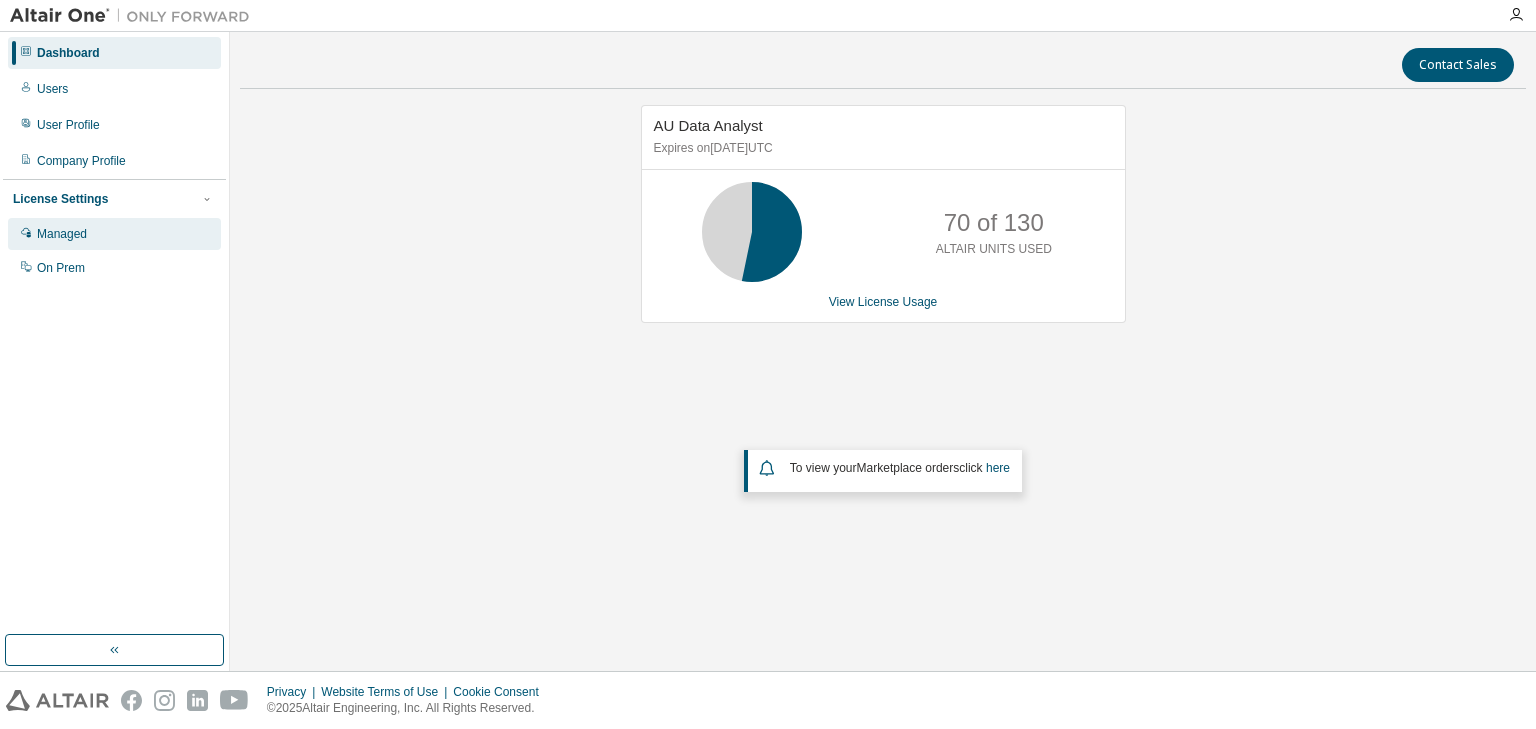 click on "Managed" at bounding box center [62, 234] 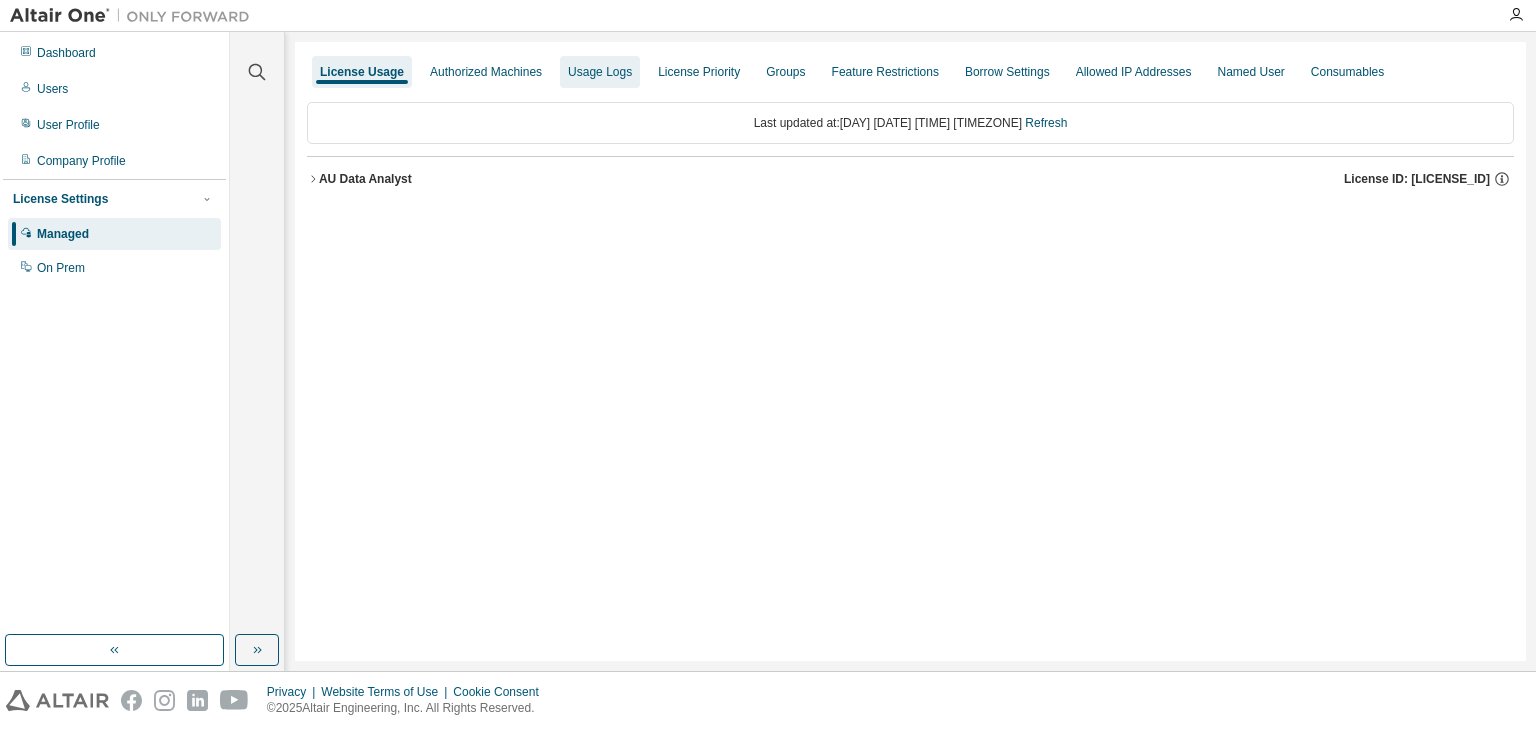 click on "Usage Logs" at bounding box center (600, 72) 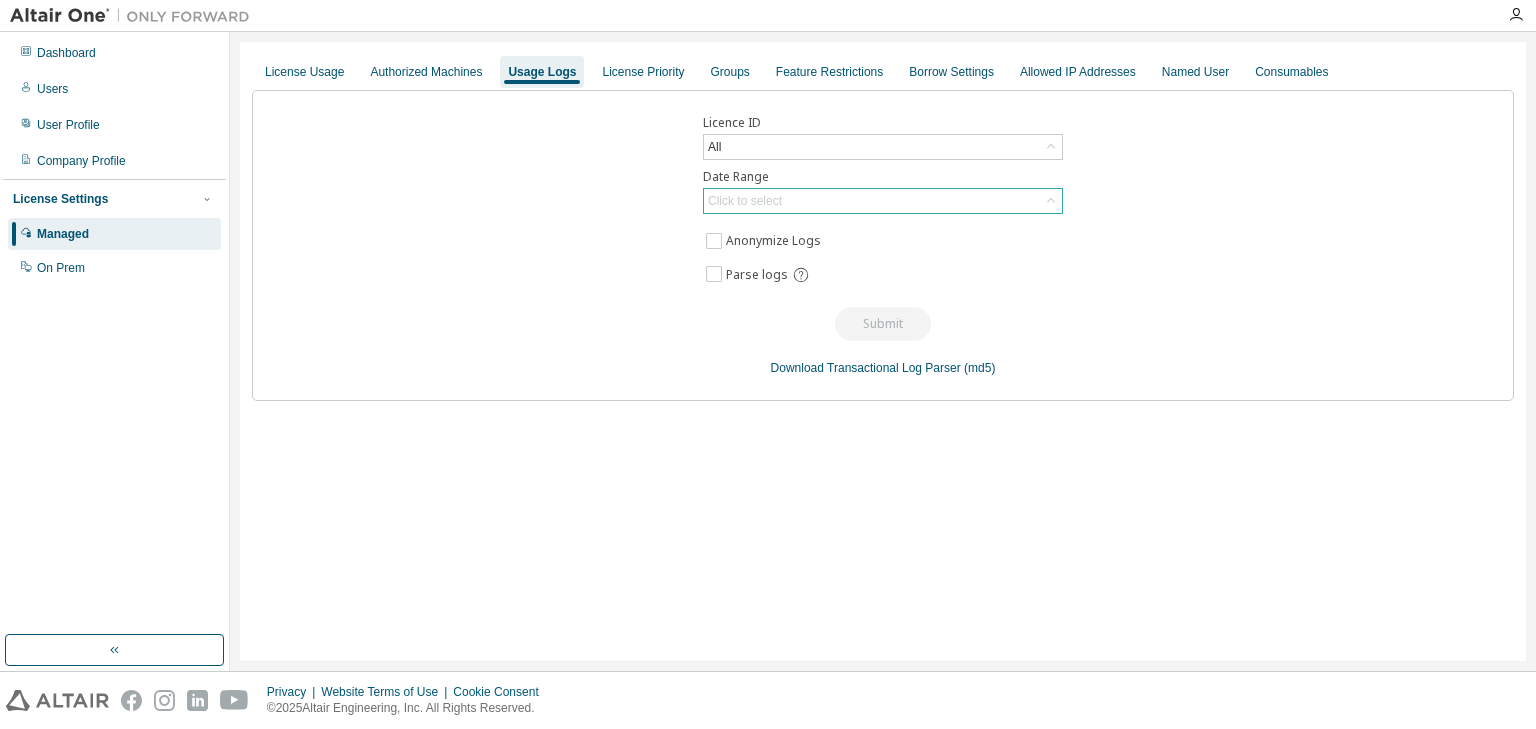 click on "Click to select" at bounding box center (883, 201) 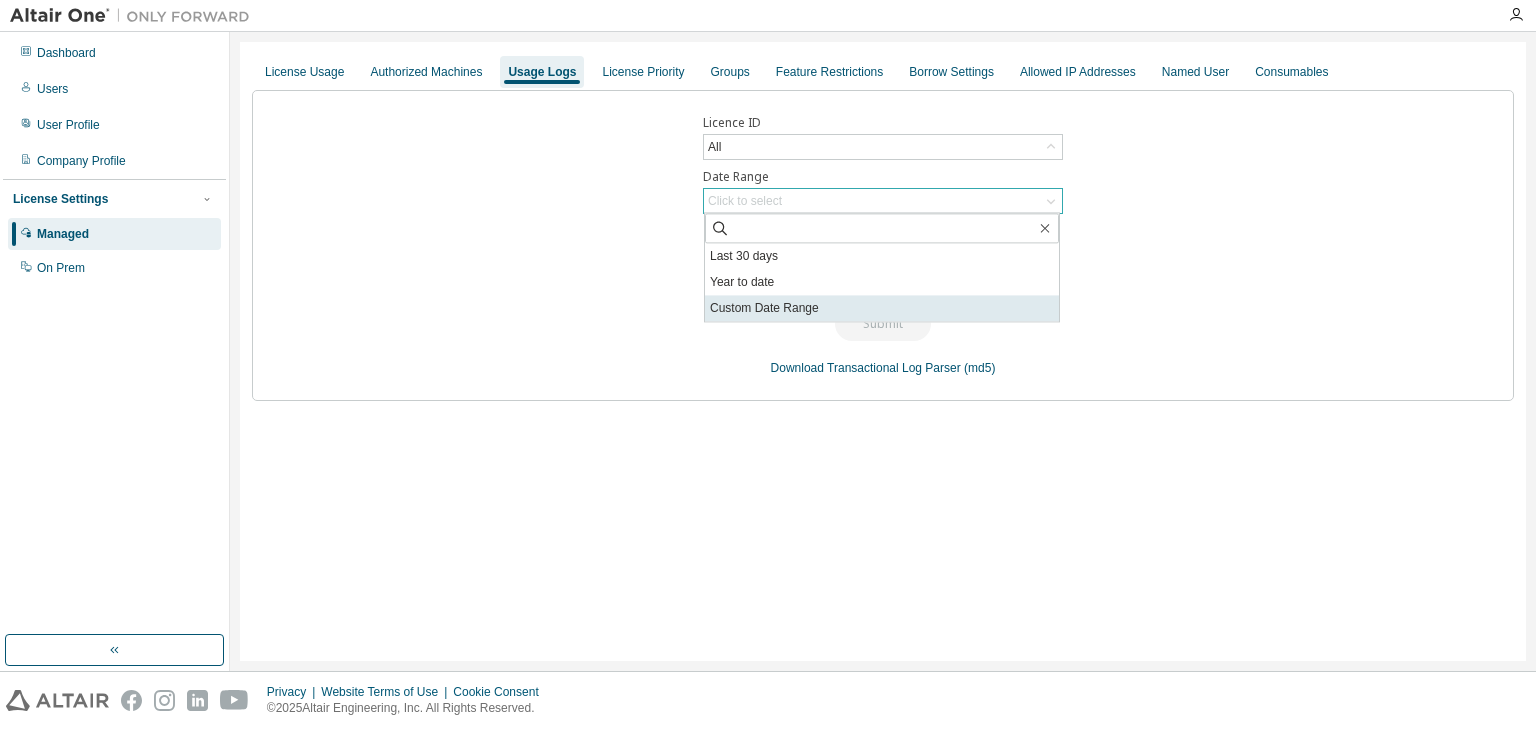 click on "Custom Date Range" at bounding box center [882, 308] 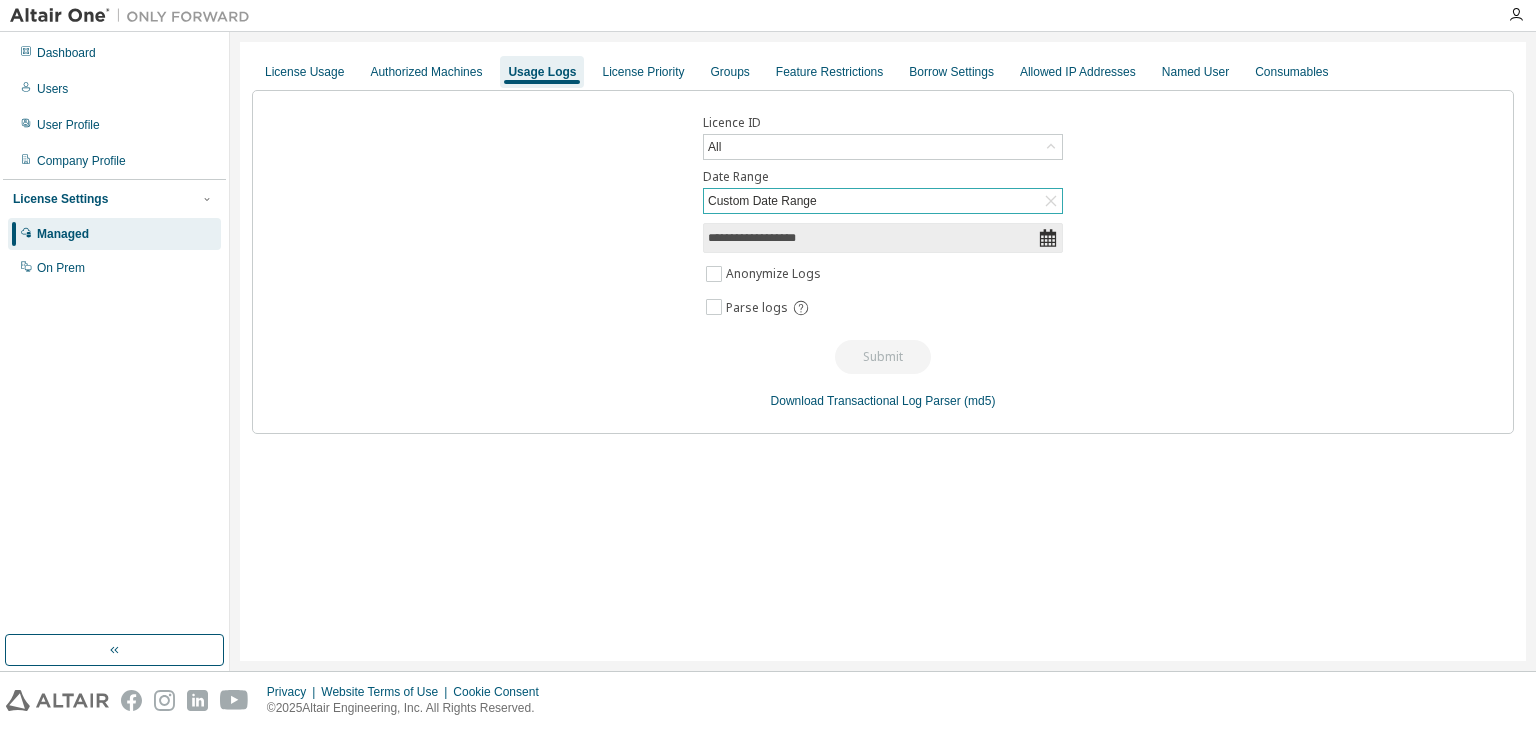 click on "**********" at bounding box center [873, 238] 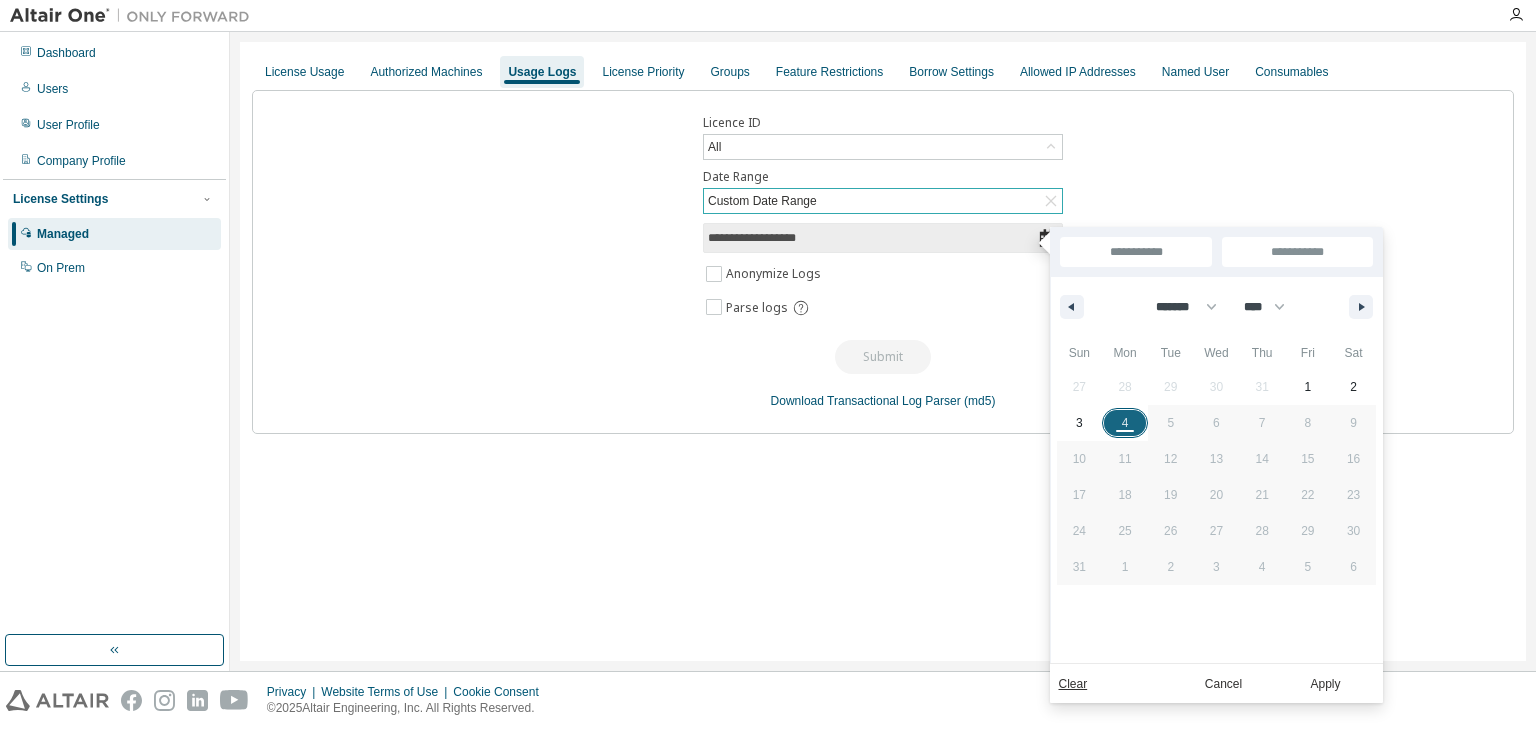 click on "27 28 29 30 31 1 2 3 4 5 6 7 8 9 10 11 12 13 14 15 16 17 18 19 20 21 22 23 24 25 26 27 28 29 30 31 1 2 3 4 5 6" at bounding box center (1217, 477) 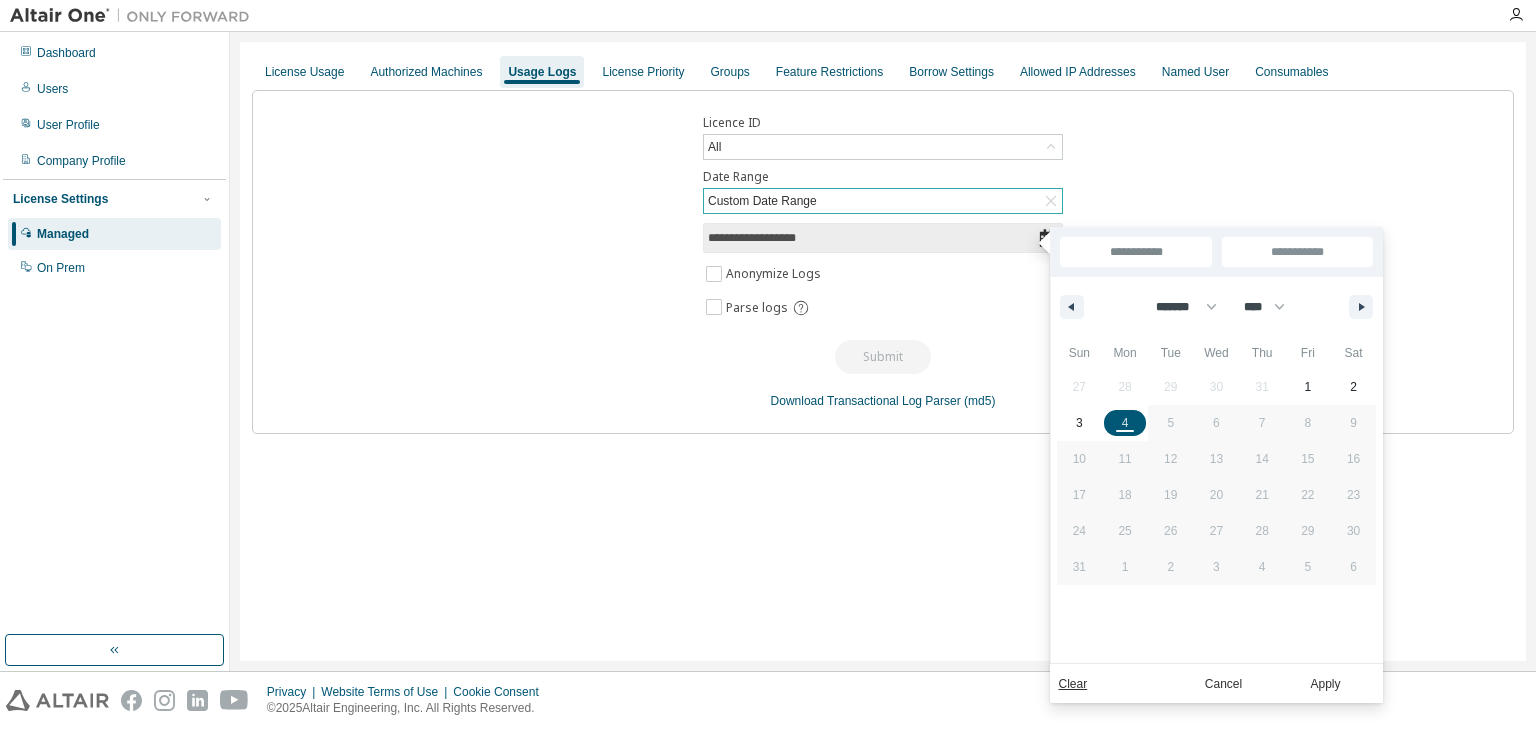 click on "Custom Date Range" at bounding box center [883, 201] 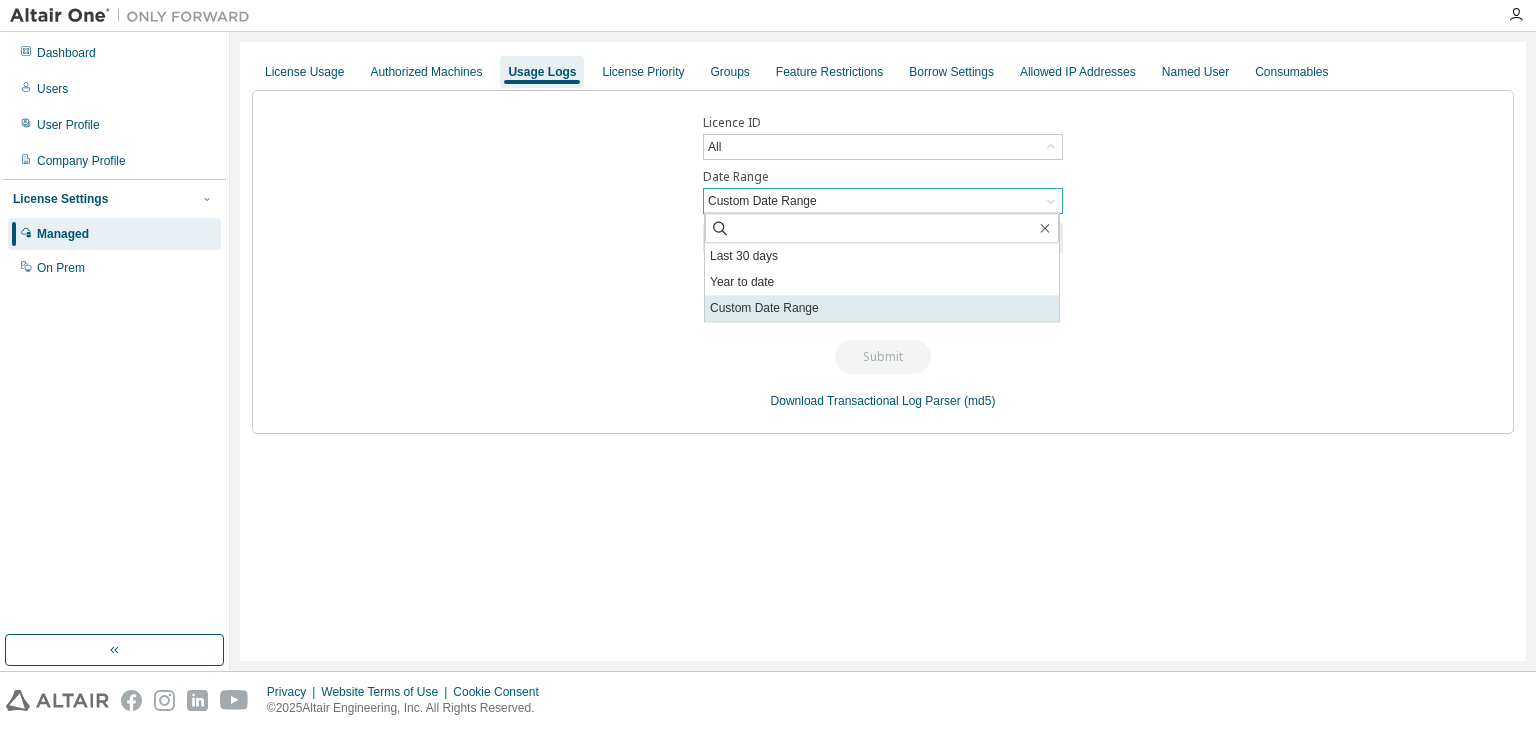 click on "Custom Date Range" at bounding box center (882, 308) 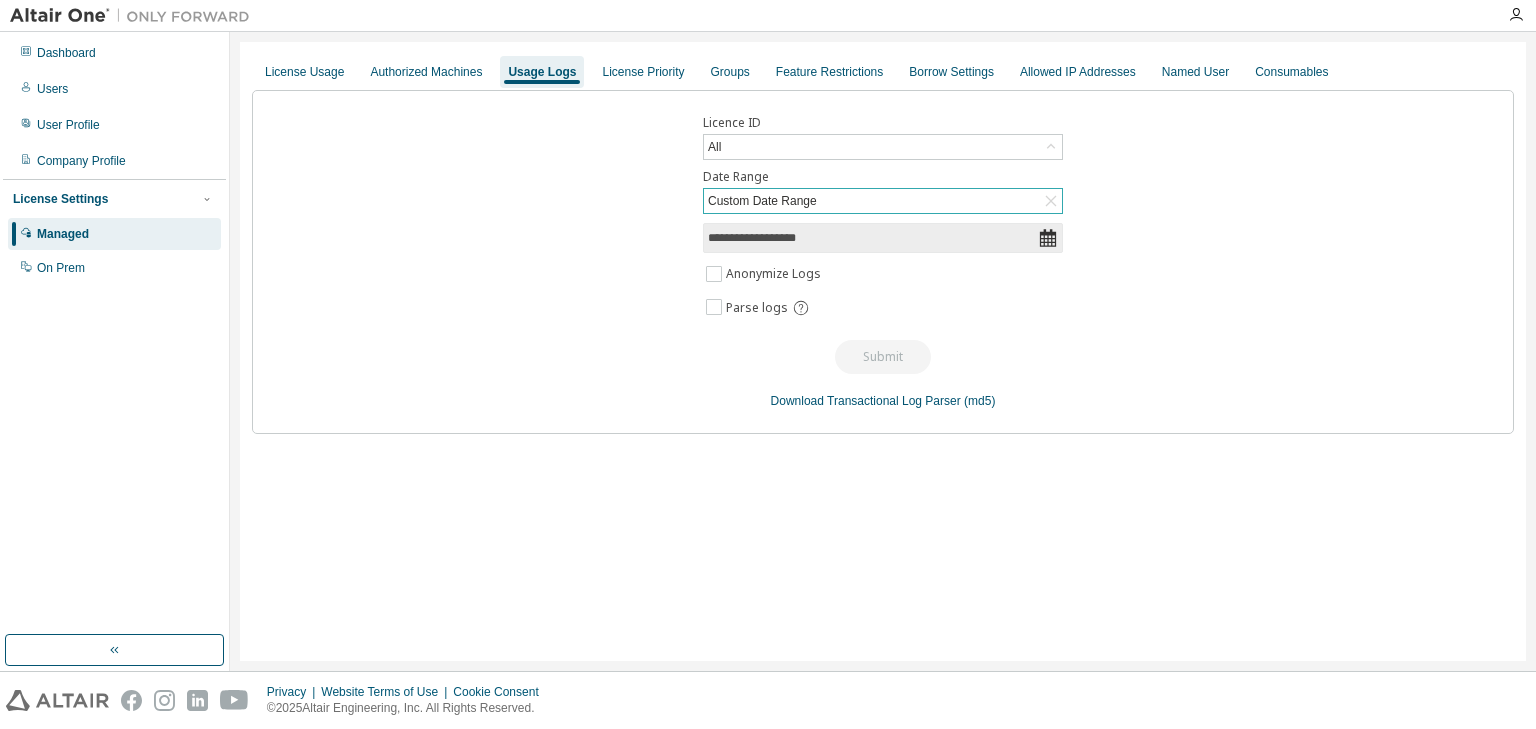 click on "**********" at bounding box center (873, 238) 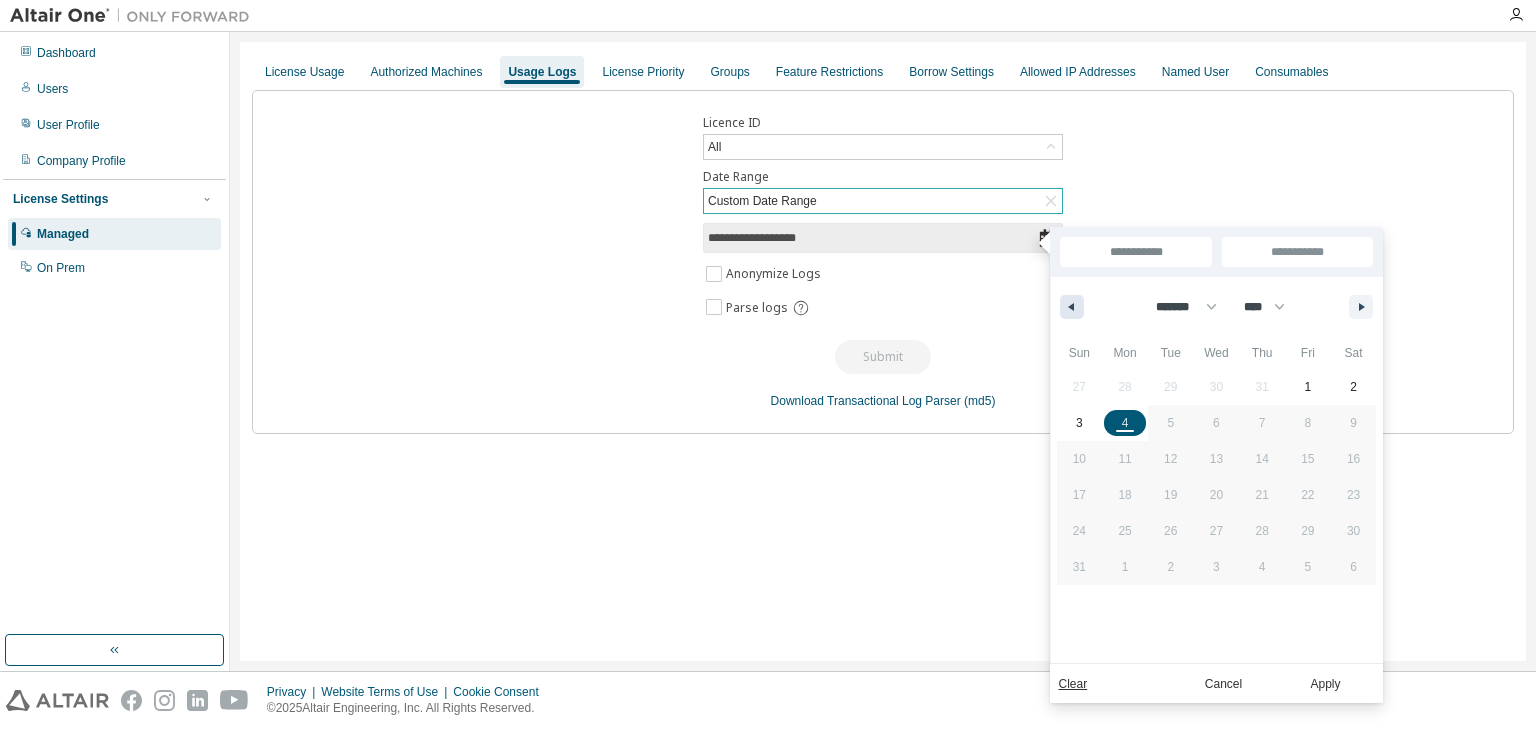 click at bounding box center (1069, 307) 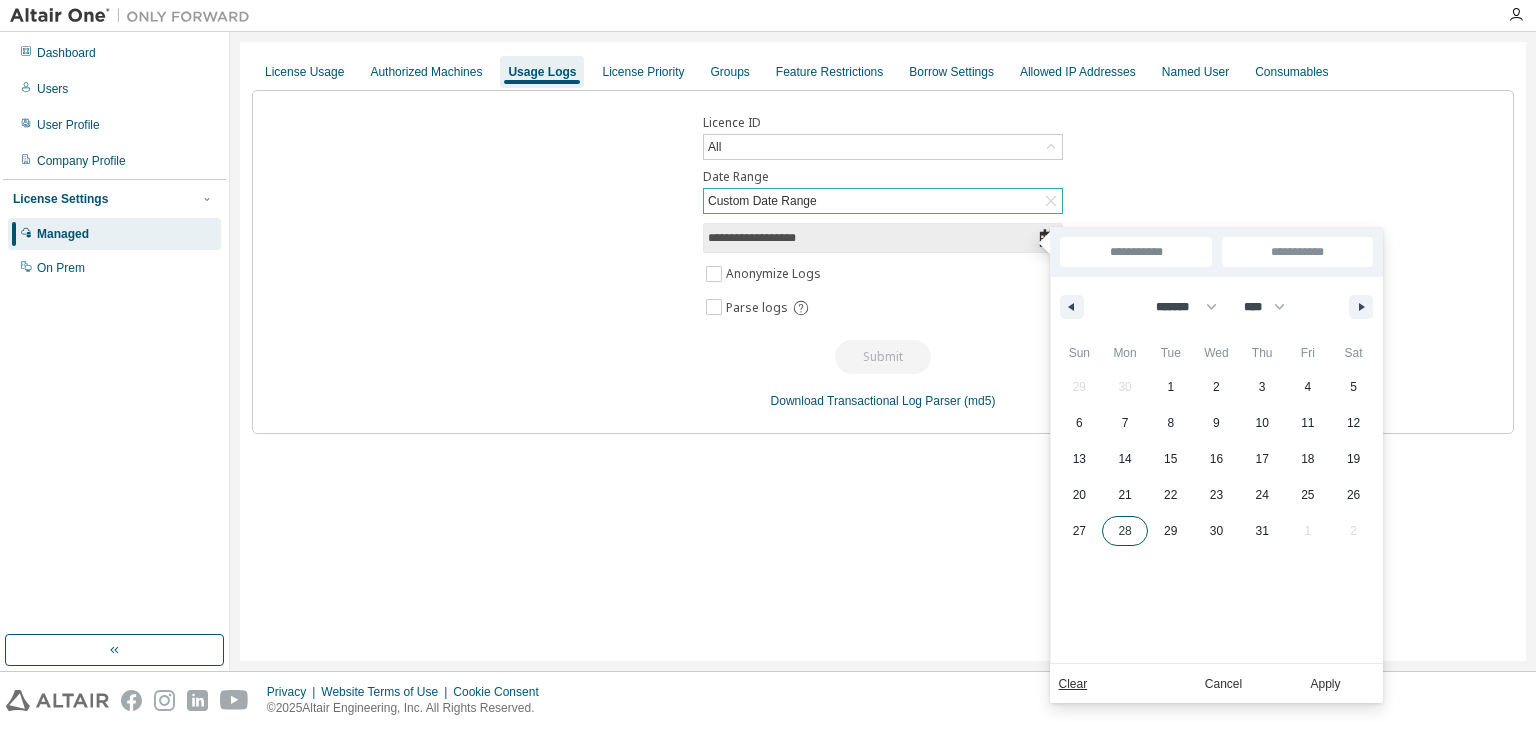 click on "28" at bounding box center (1125, 531) 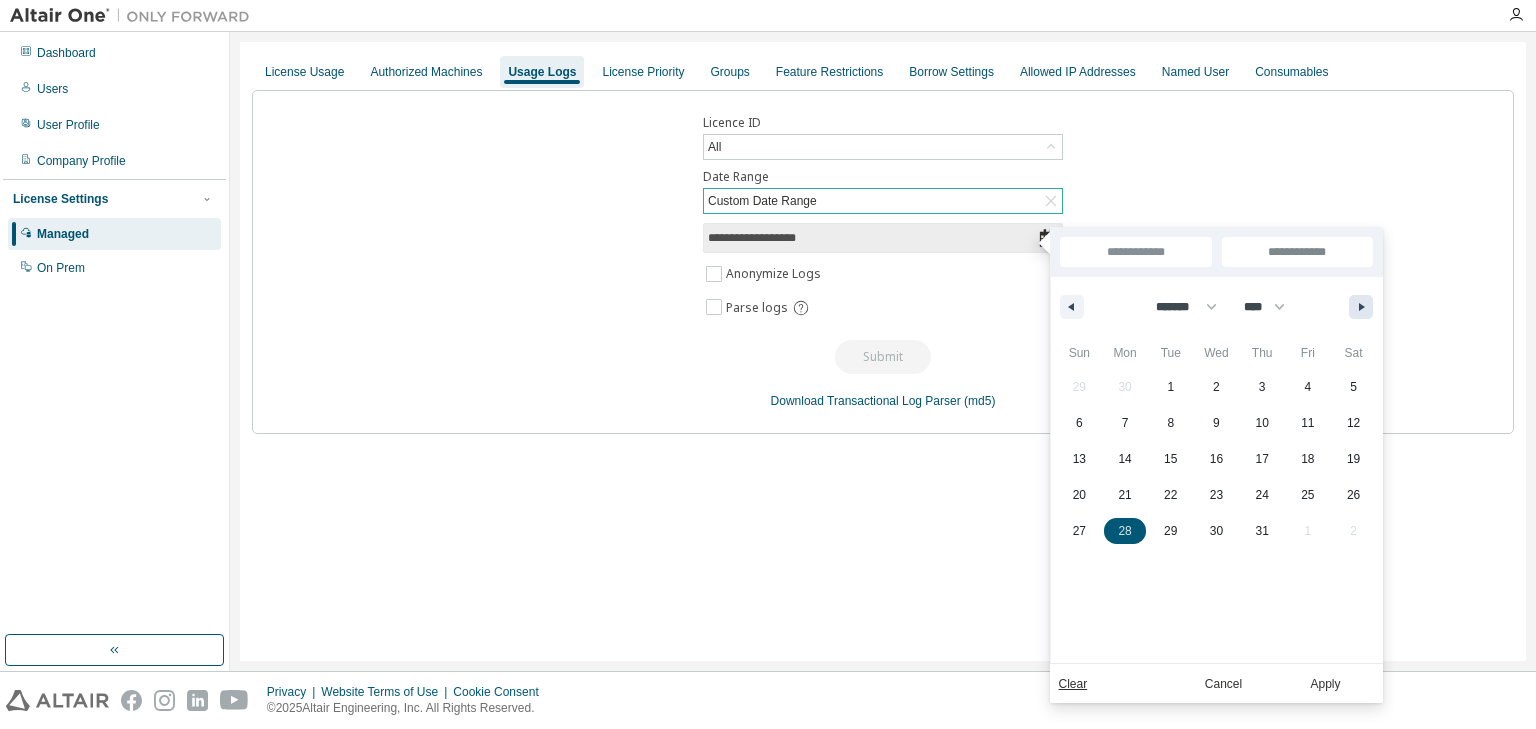 click at bounding box center (1361, 307) 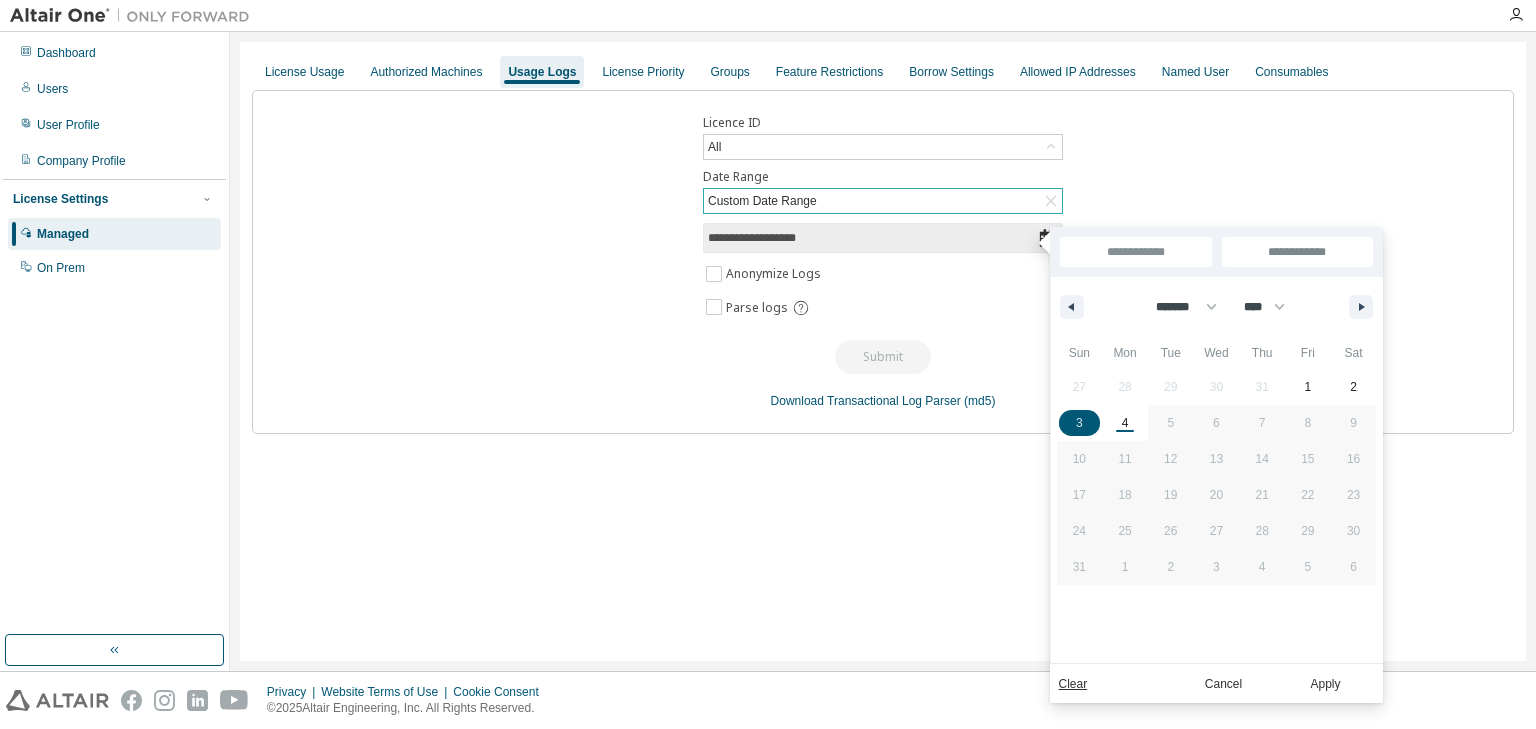 click on "3" at bounding box center [1079, 423] 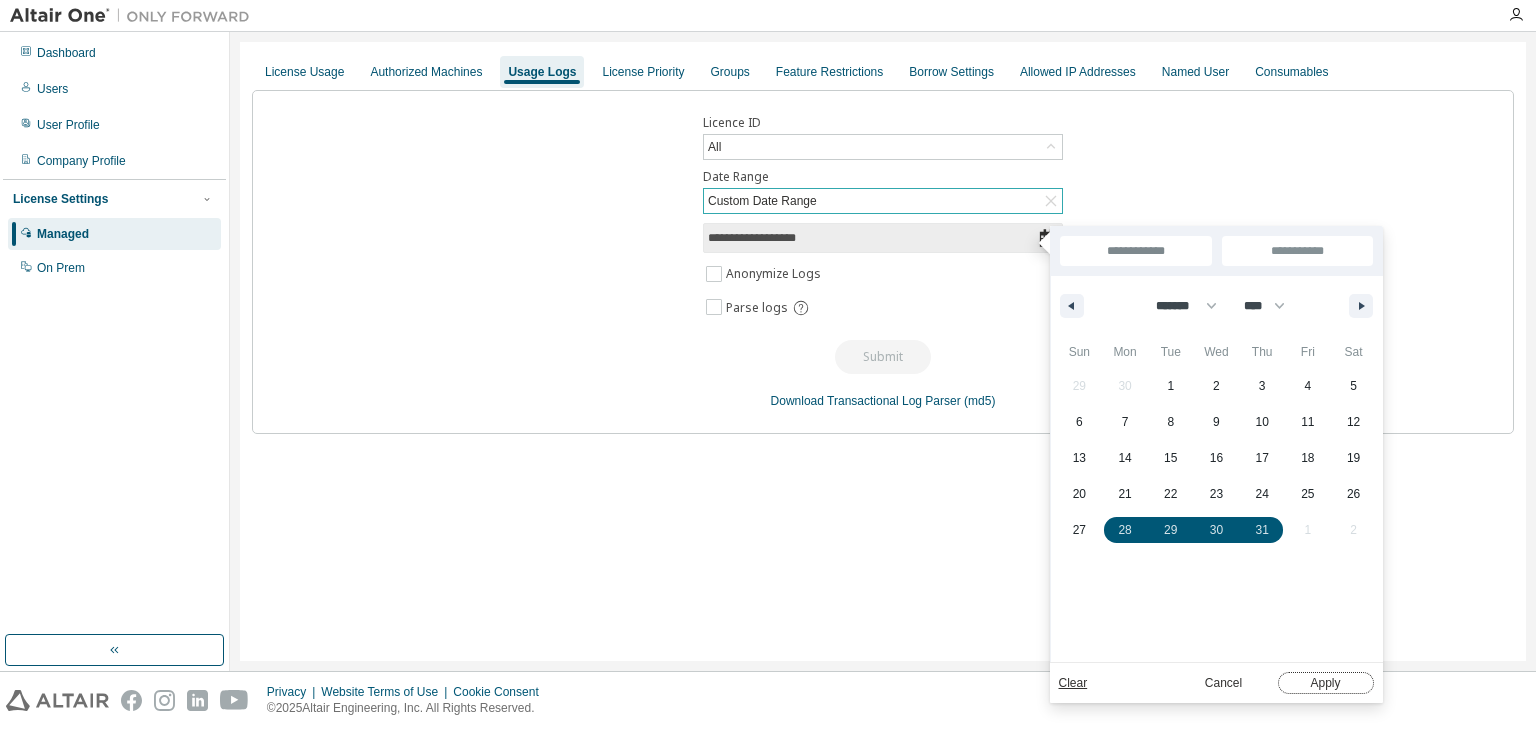 click on "Apply" at bounding box center (1326, 683) 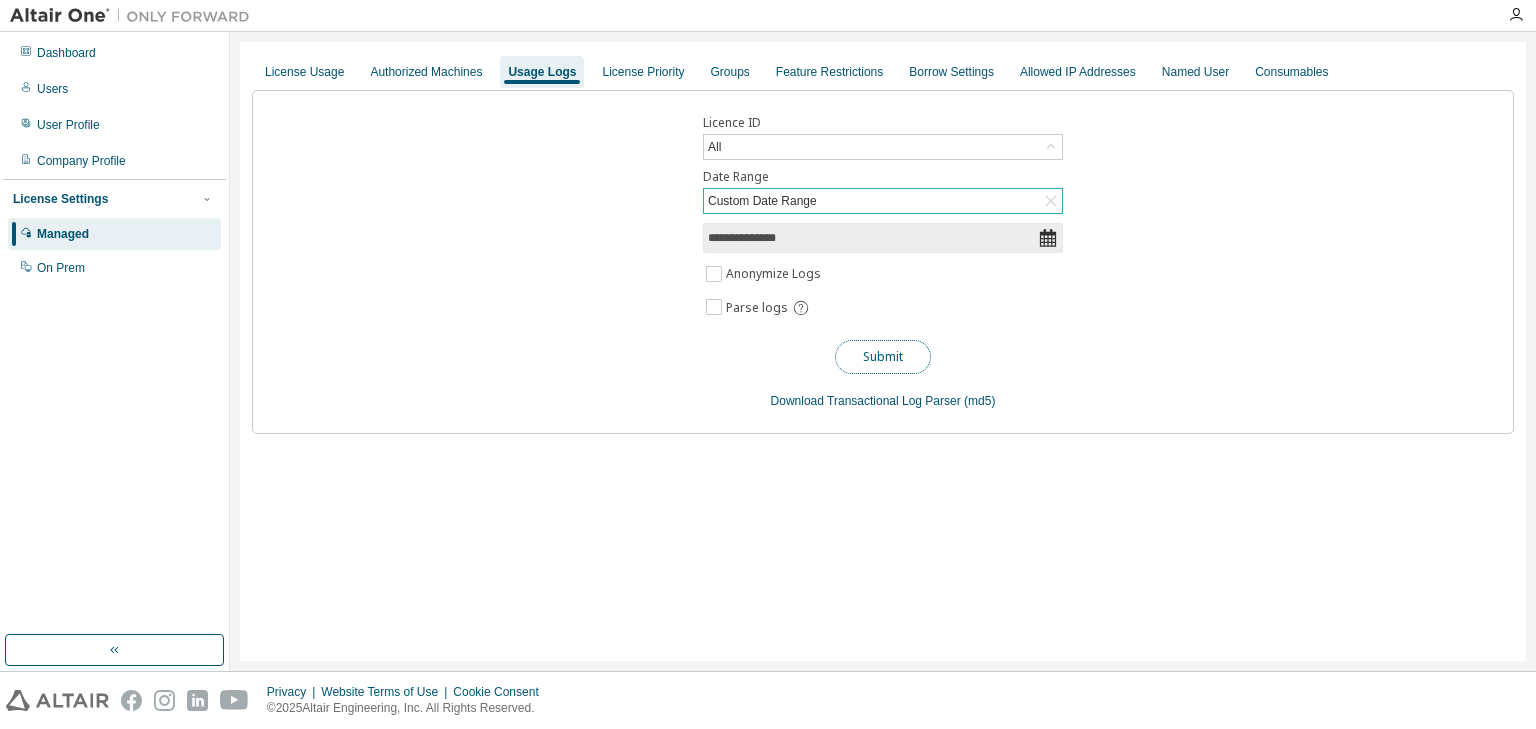 click on "Submit" at bounding box center (883, 357) 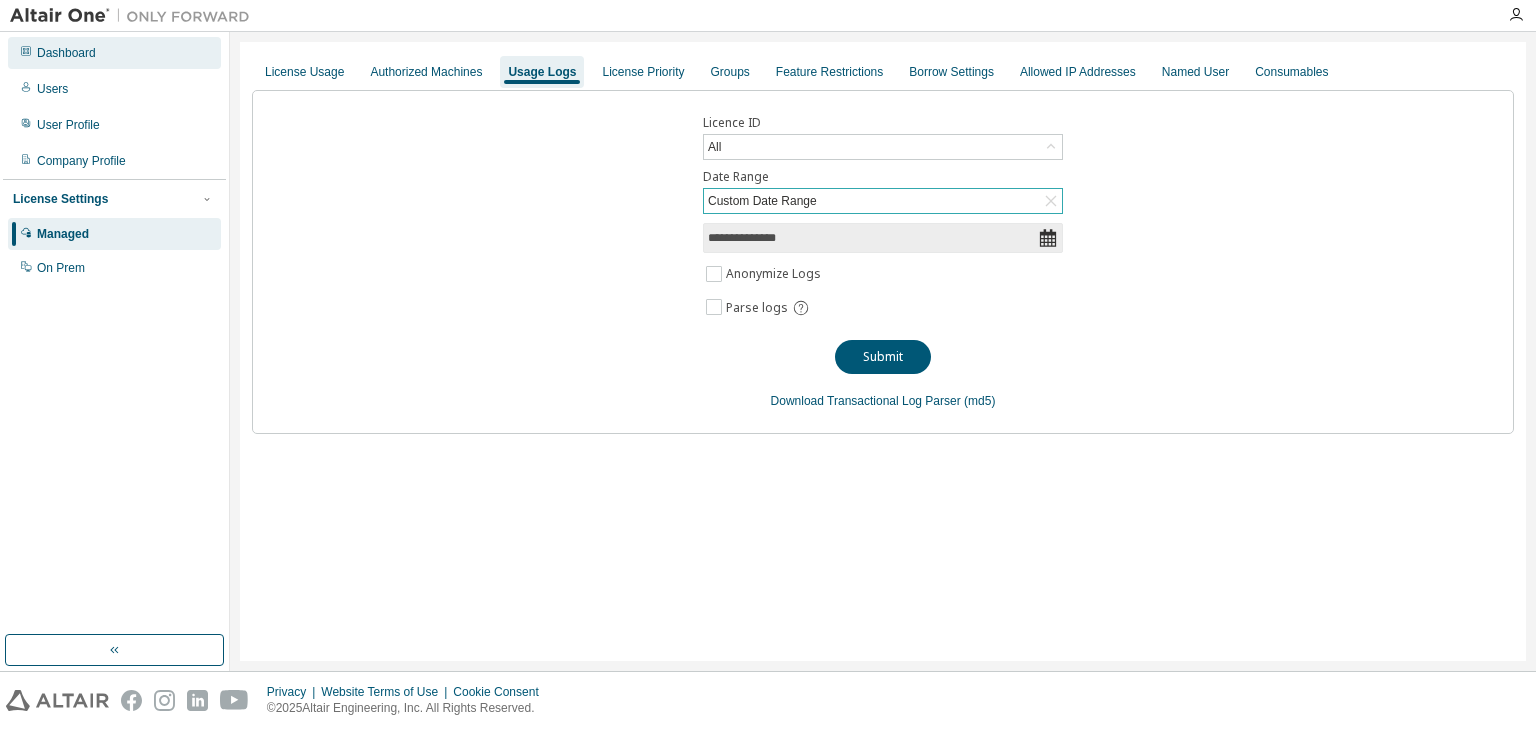 click on "Dashboard" at bounding box center [66, 53] 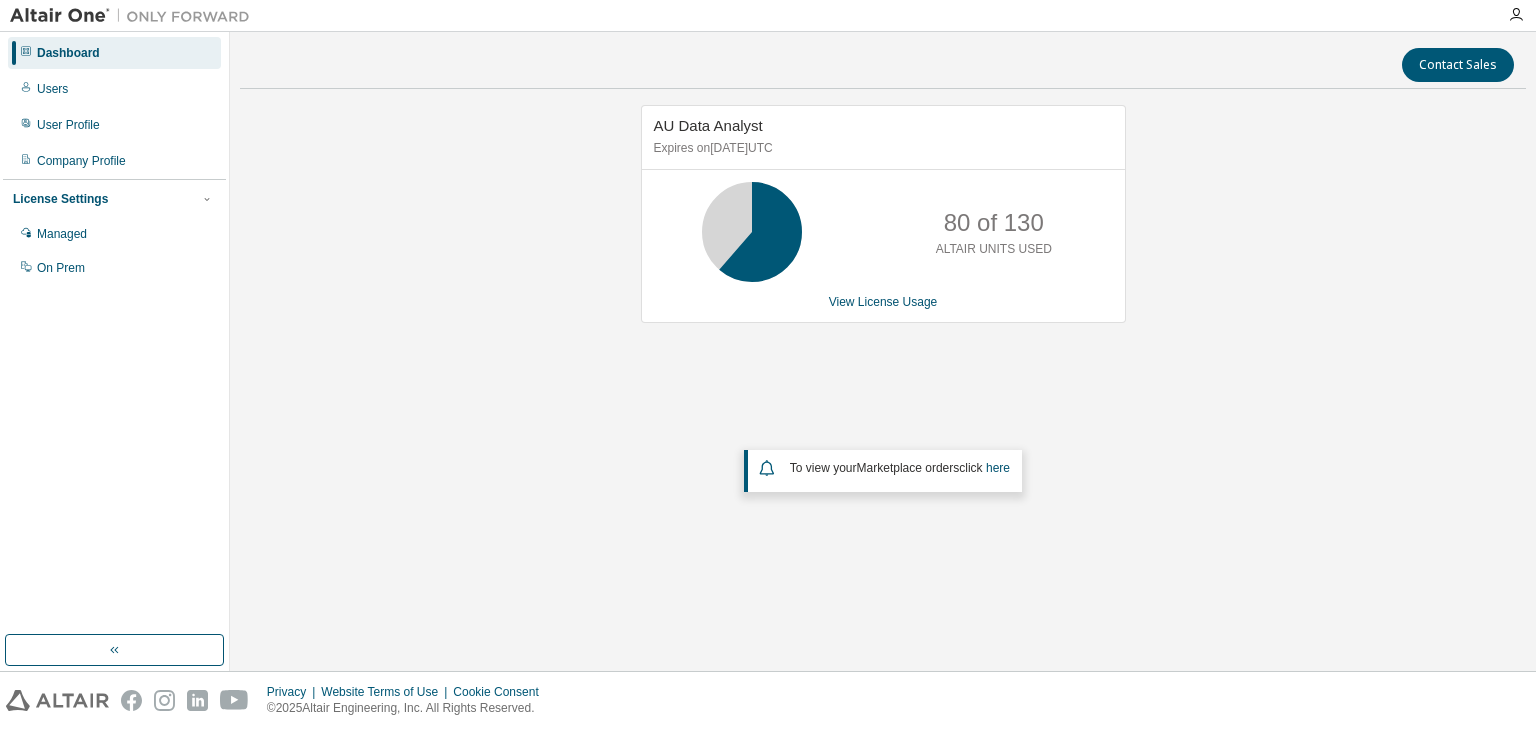 click on "Dashboard" at bounding box center (68, 53) 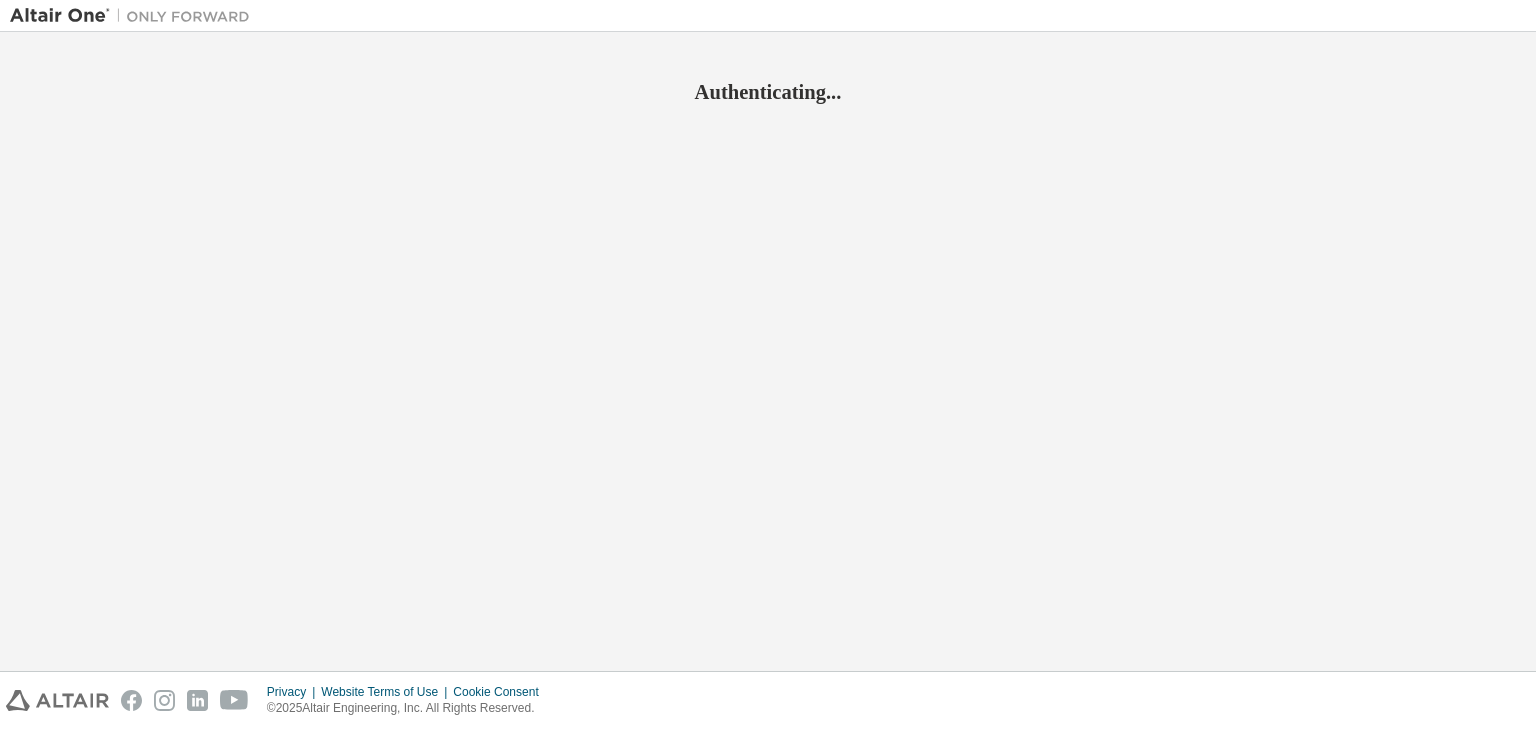scroll, scrollTop: 0, scrollLeft: 0, axis: both 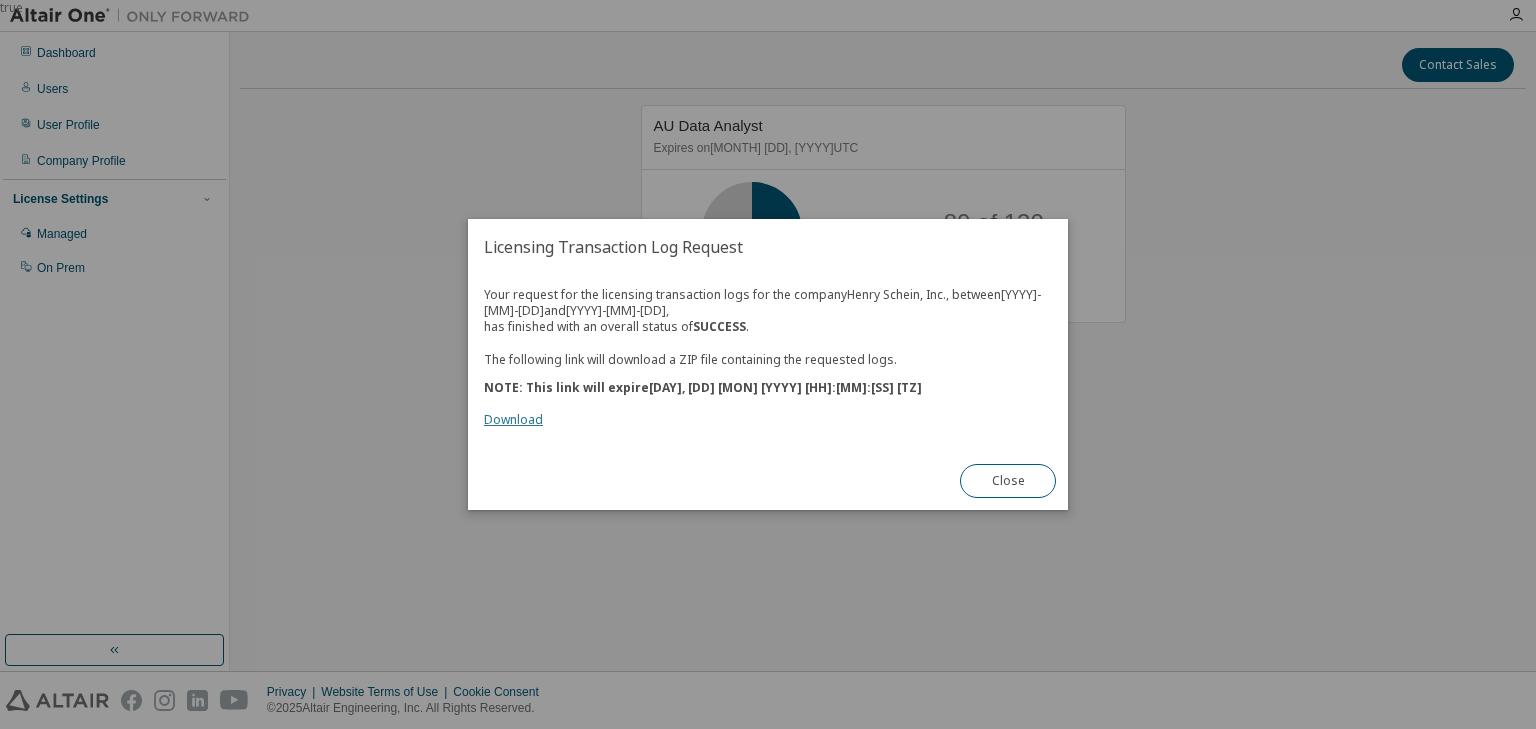 click on "Download" at bounding box center (513, 419) 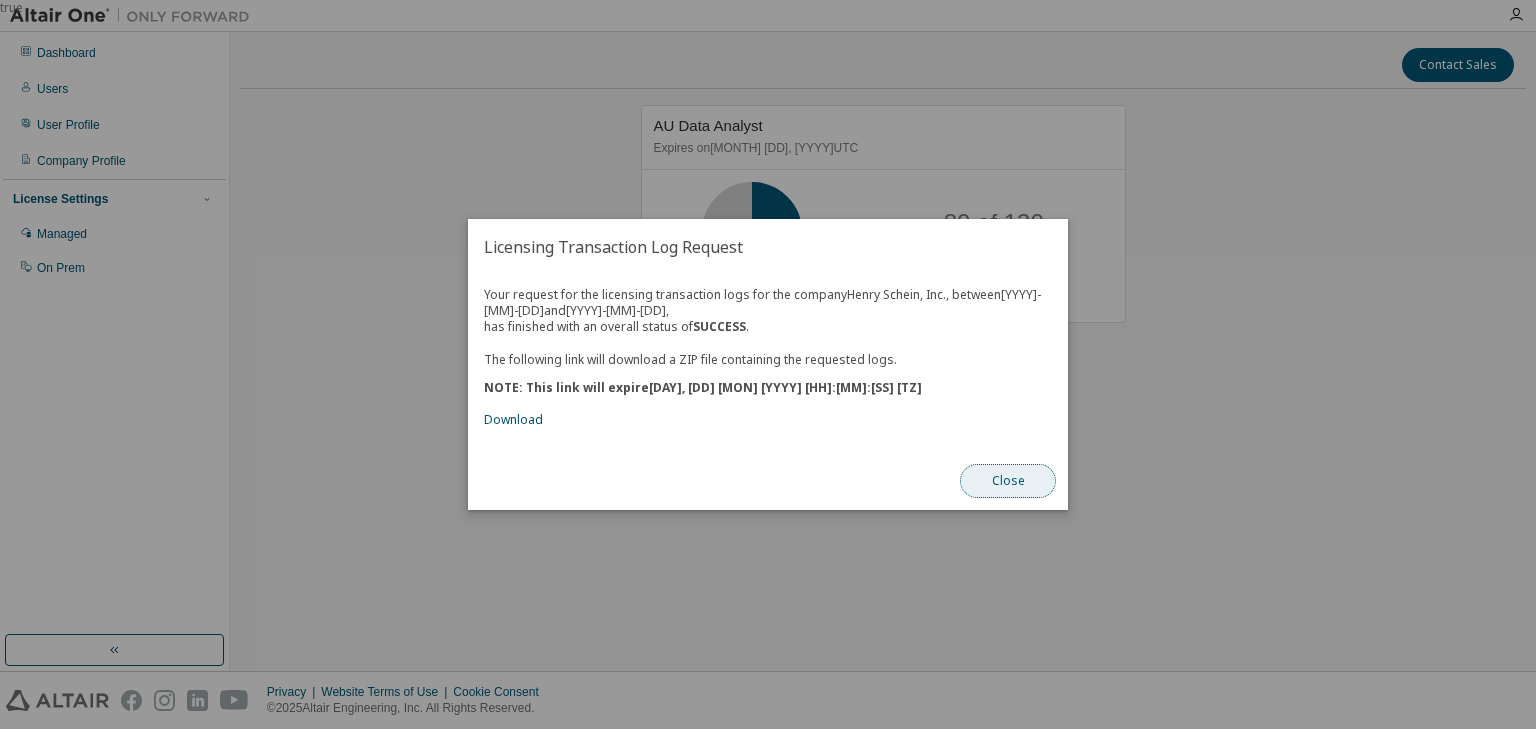 click on "Close" at bounding box center (1008, 481) 